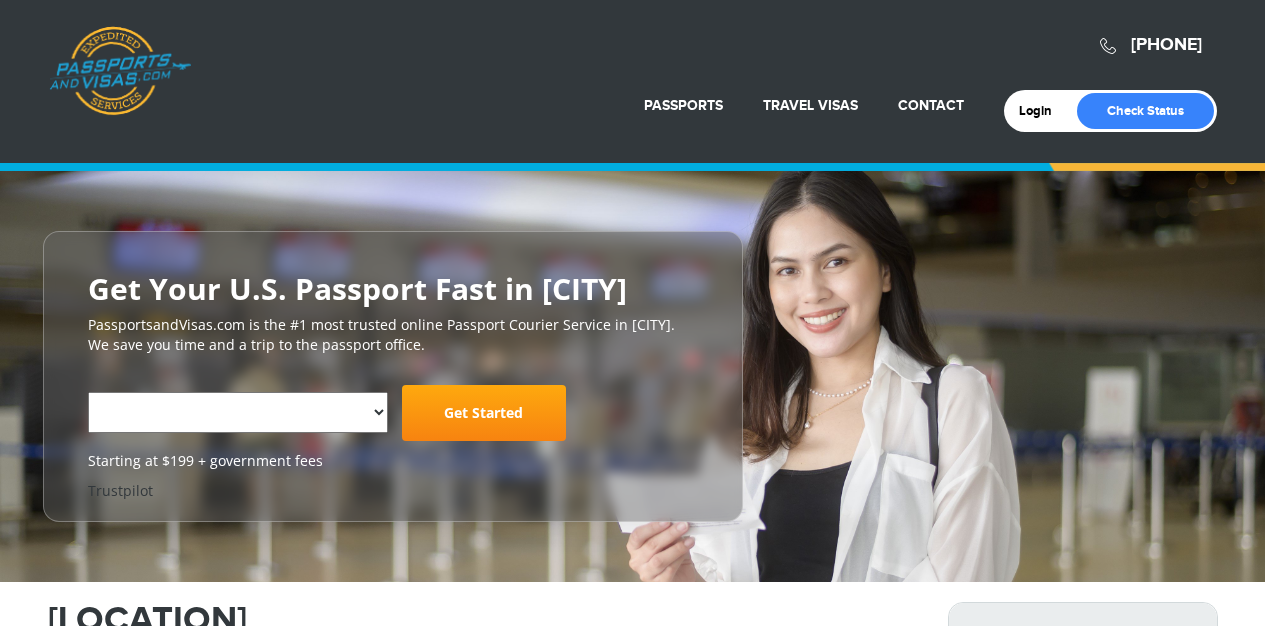 scroll, scrollTop: 0, scrollLeft: 0, axis: both 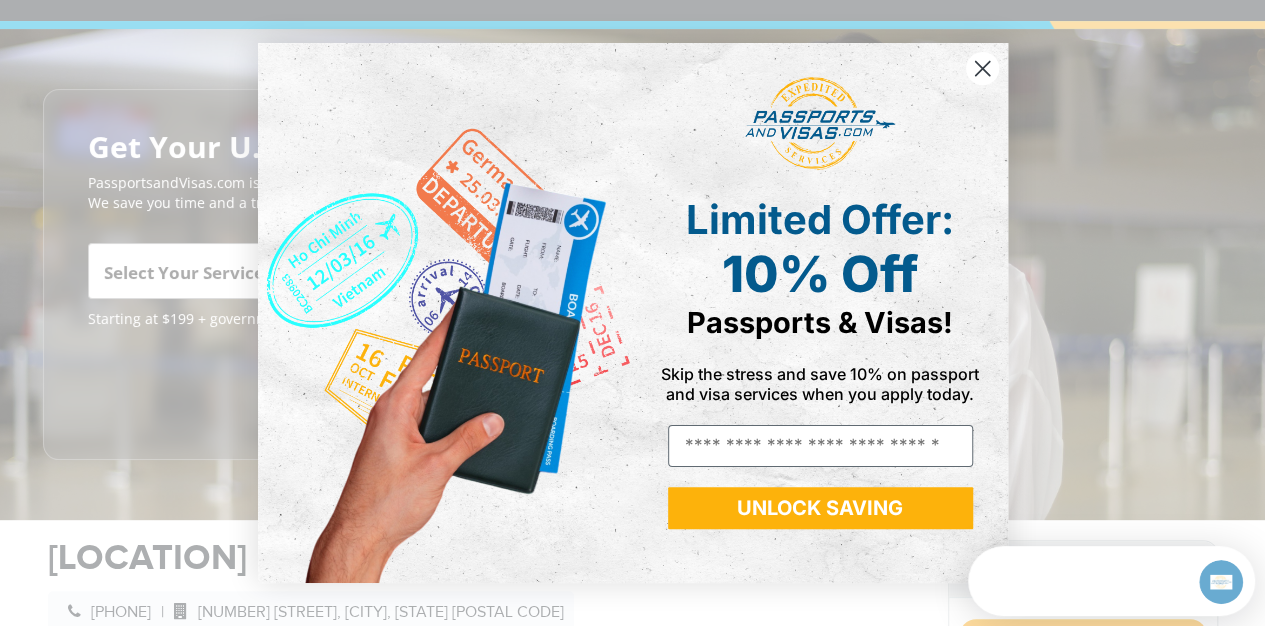 click 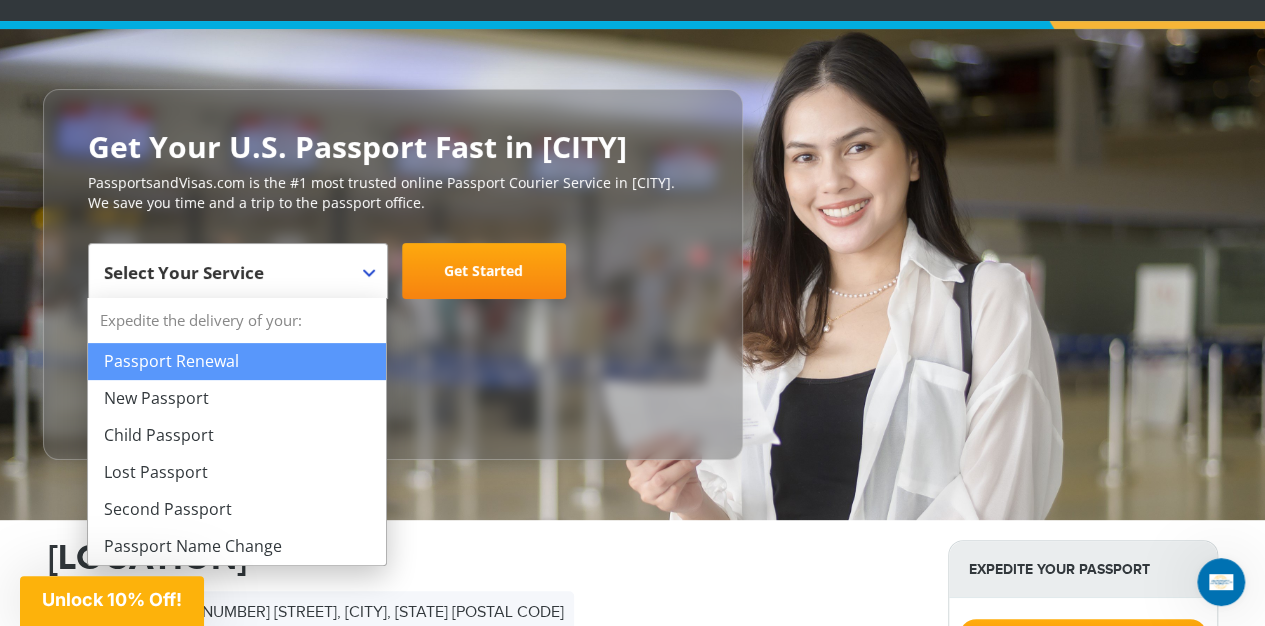 click on "Select Your Service" at bounding box center [238, 271] 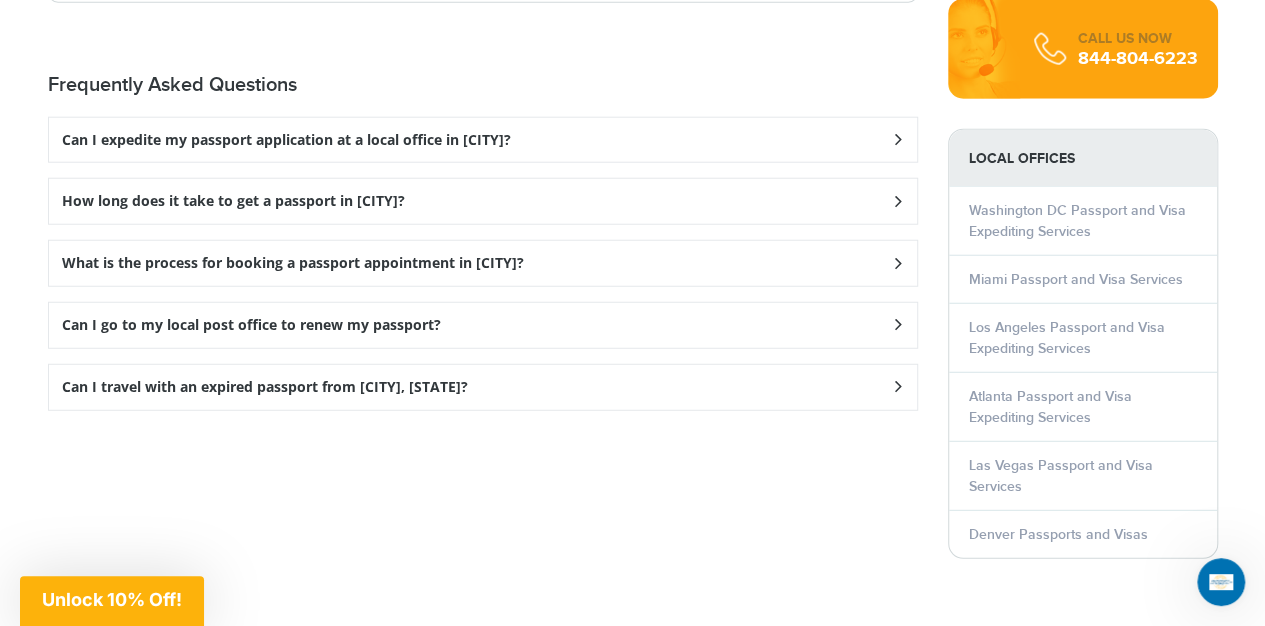 scroll, scrollTop: 2535, scrollLeft: 0, axis: vertical 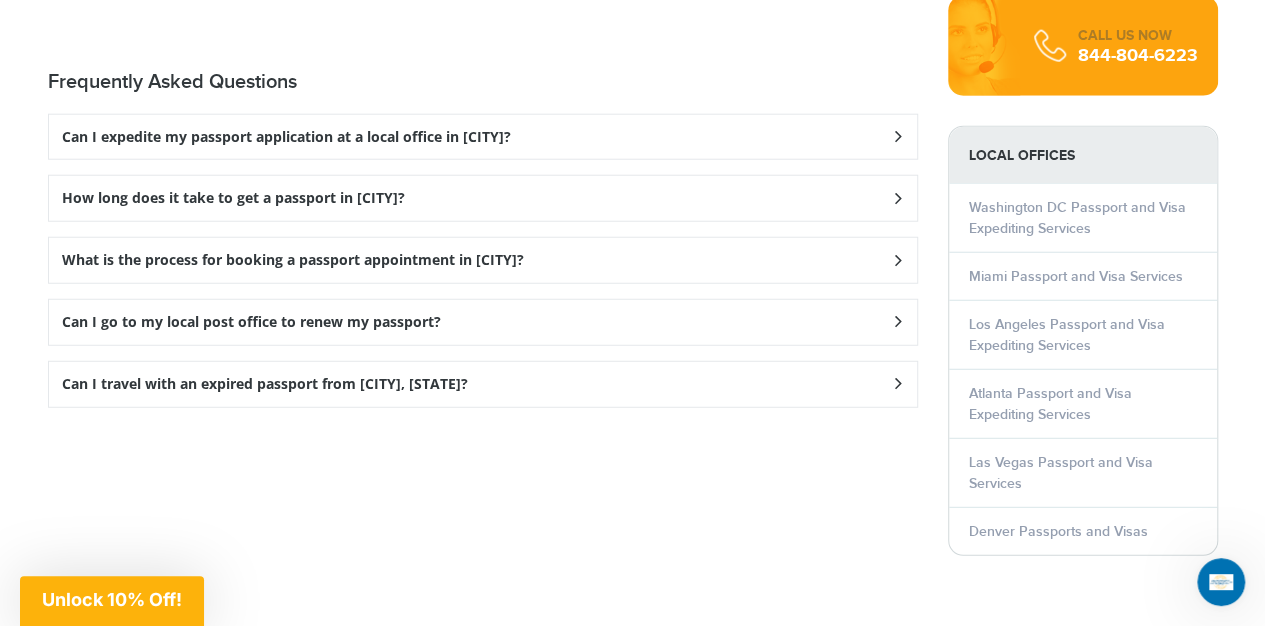 click at bounding box center (897, 136) 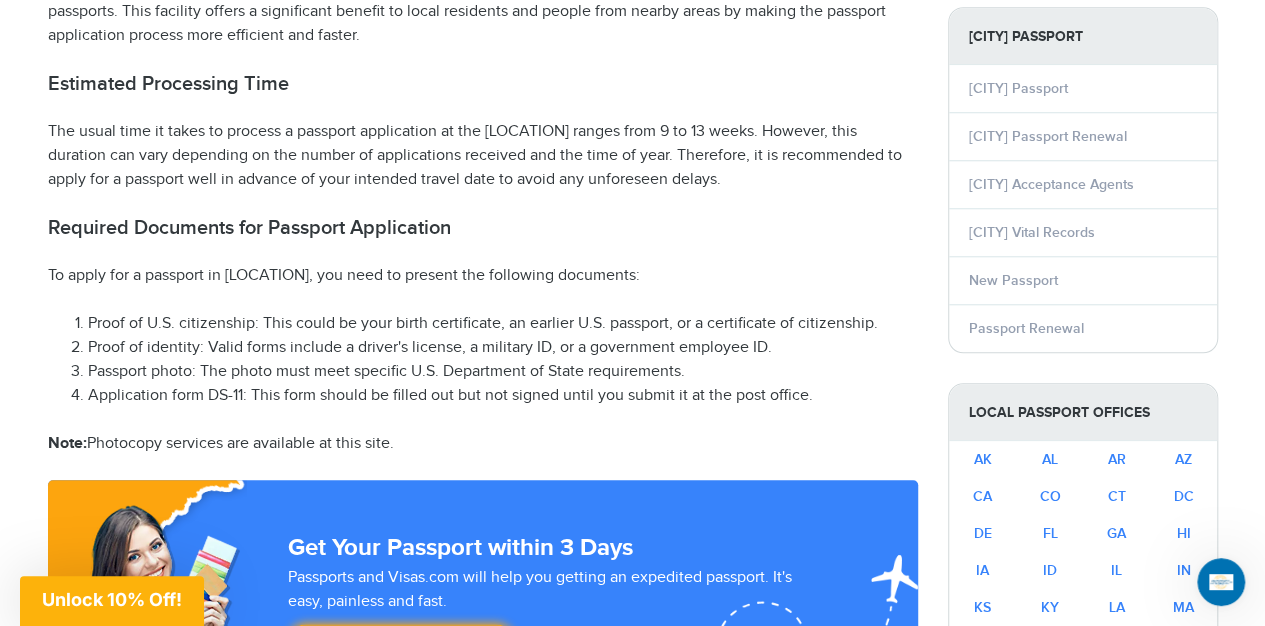 scroll, scrollTop: 836, scrollLeft: 0, axis: vertical 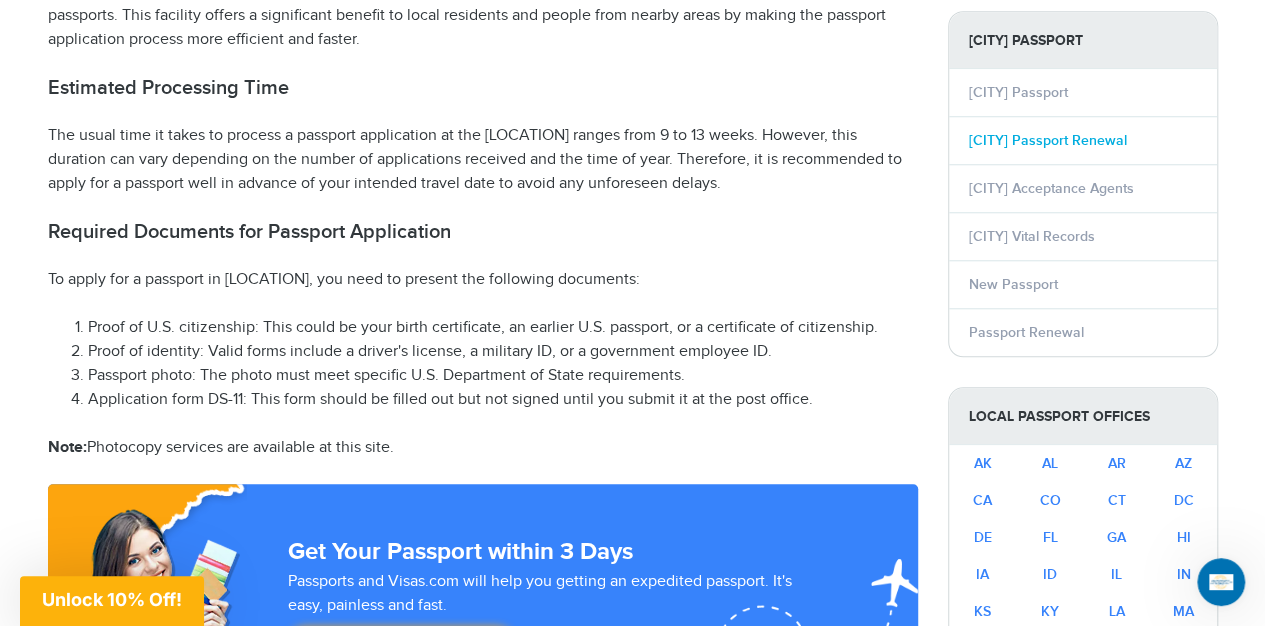 click on "Edmond Passport Renewal" at bounding box center (1048, 140) 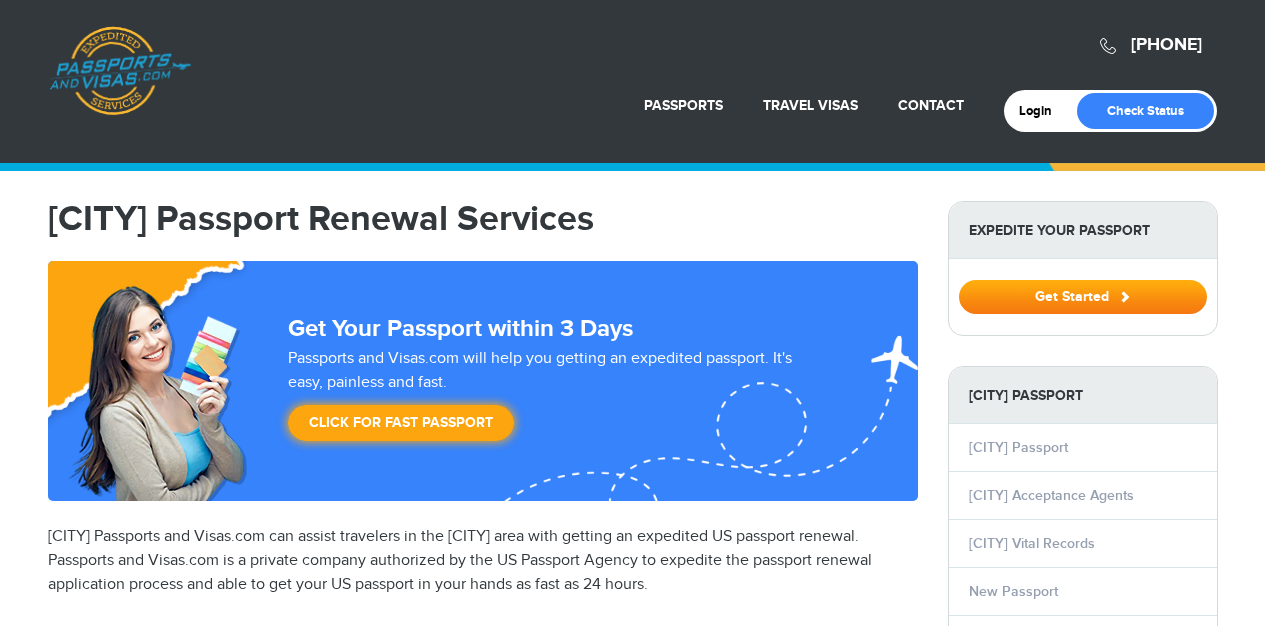 scroll, scrollTop: 0, scrollLeft: 0, axis: both 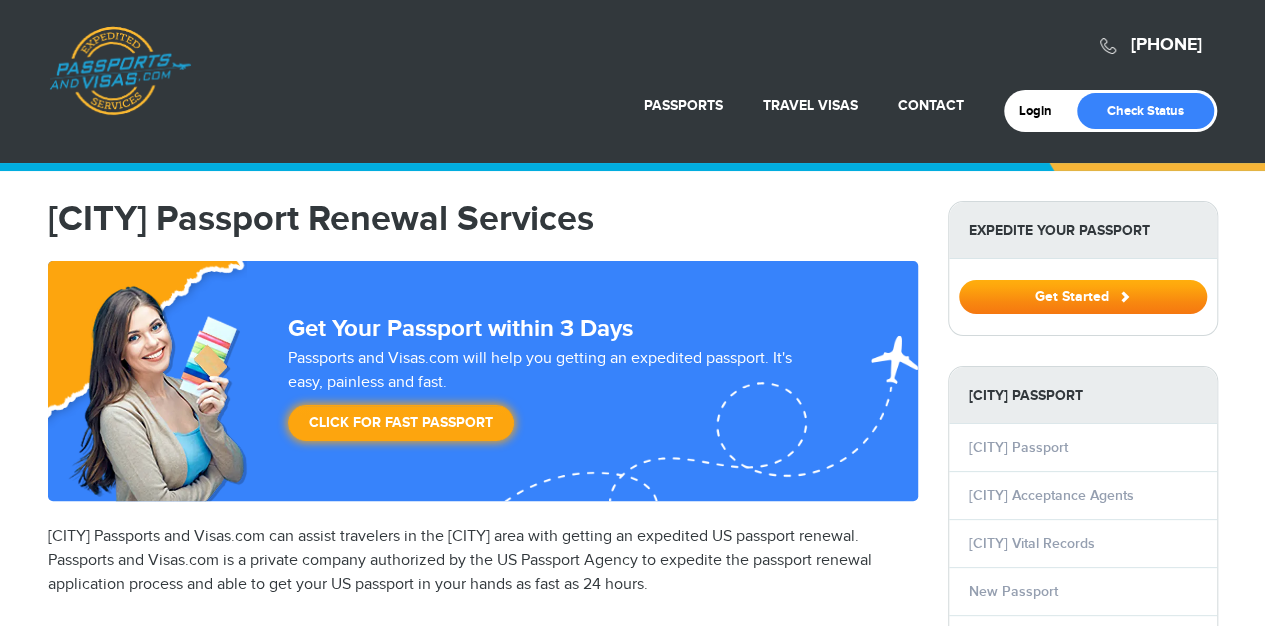 select on "**********" 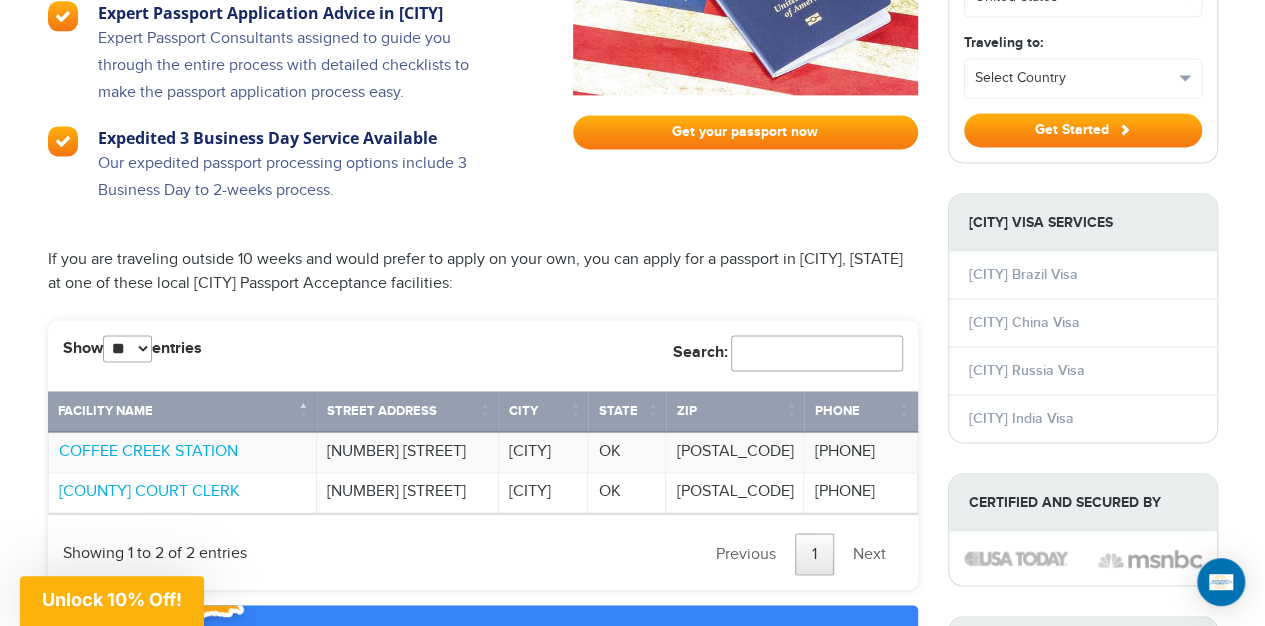 scroll, scrollTop: 1385, scrollLeft: 0, axis: vertical 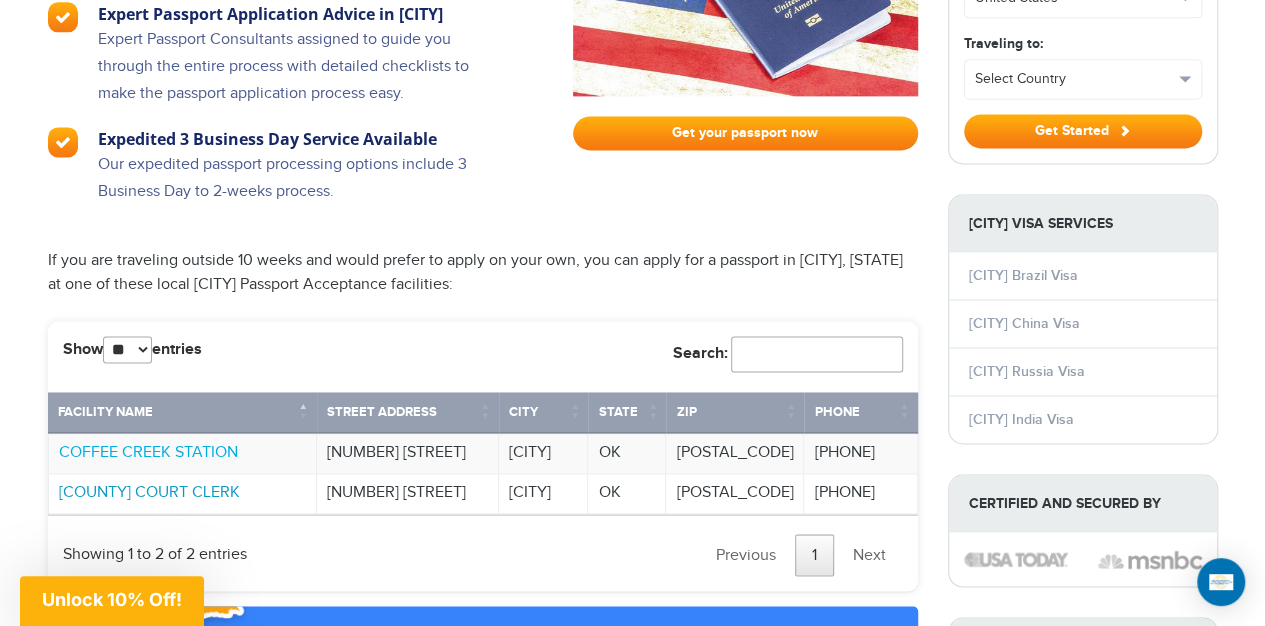 click on "OKLAHOMA COUNTY COURT CLERK" at bounding box center [149, 492] 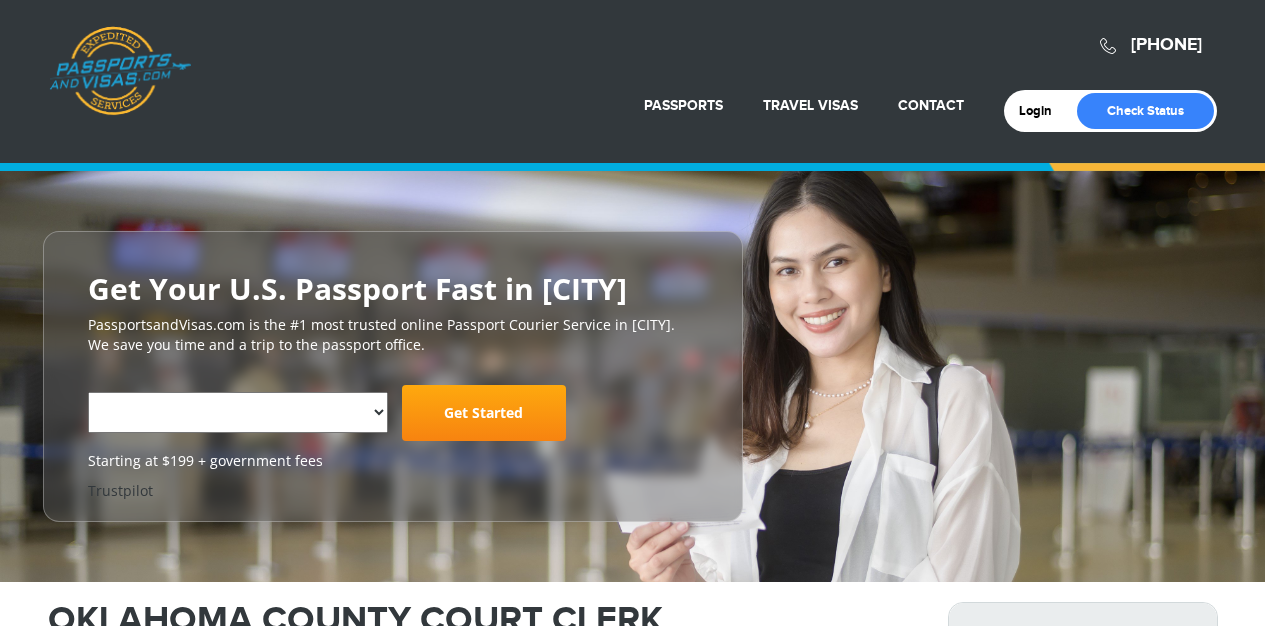 scroll, scrollTop: 0, scrollLeft: 0, axis: both 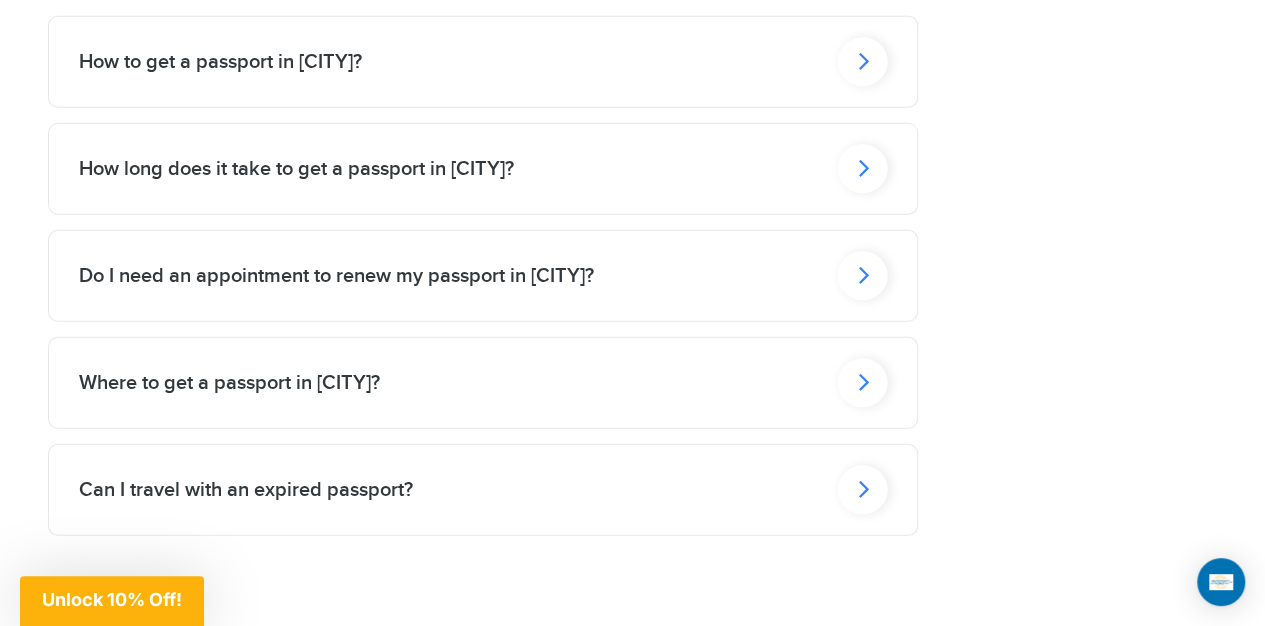 click at bounding box center [862, 62] 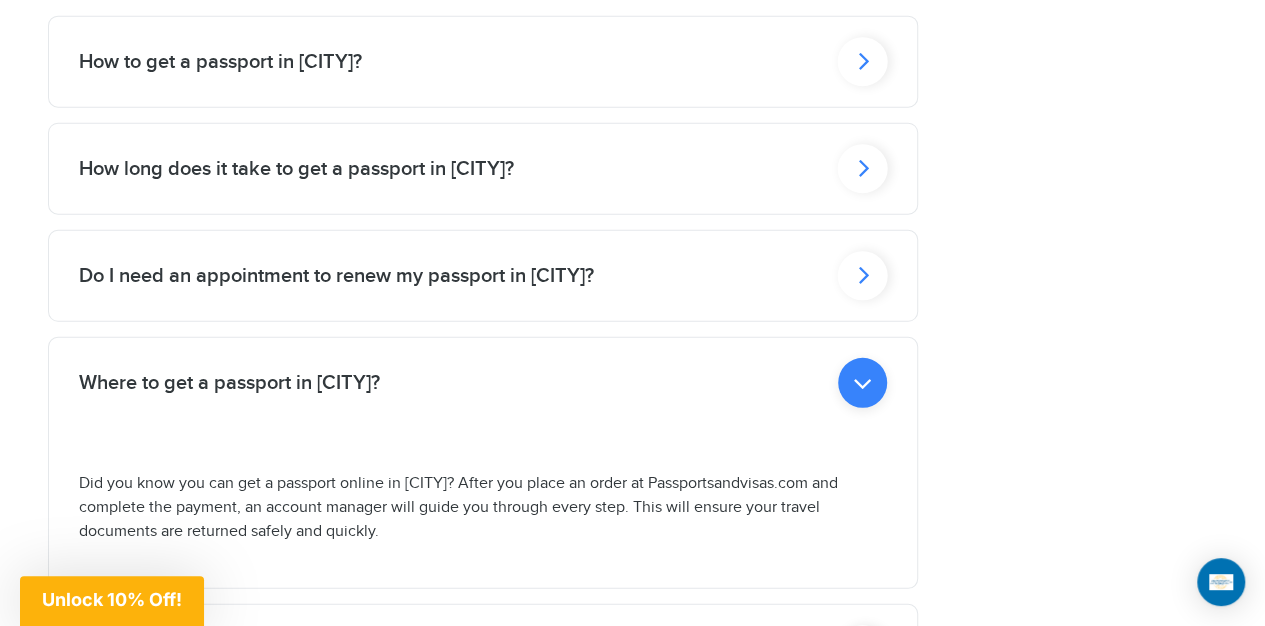 click at bounding box center [862, 383] 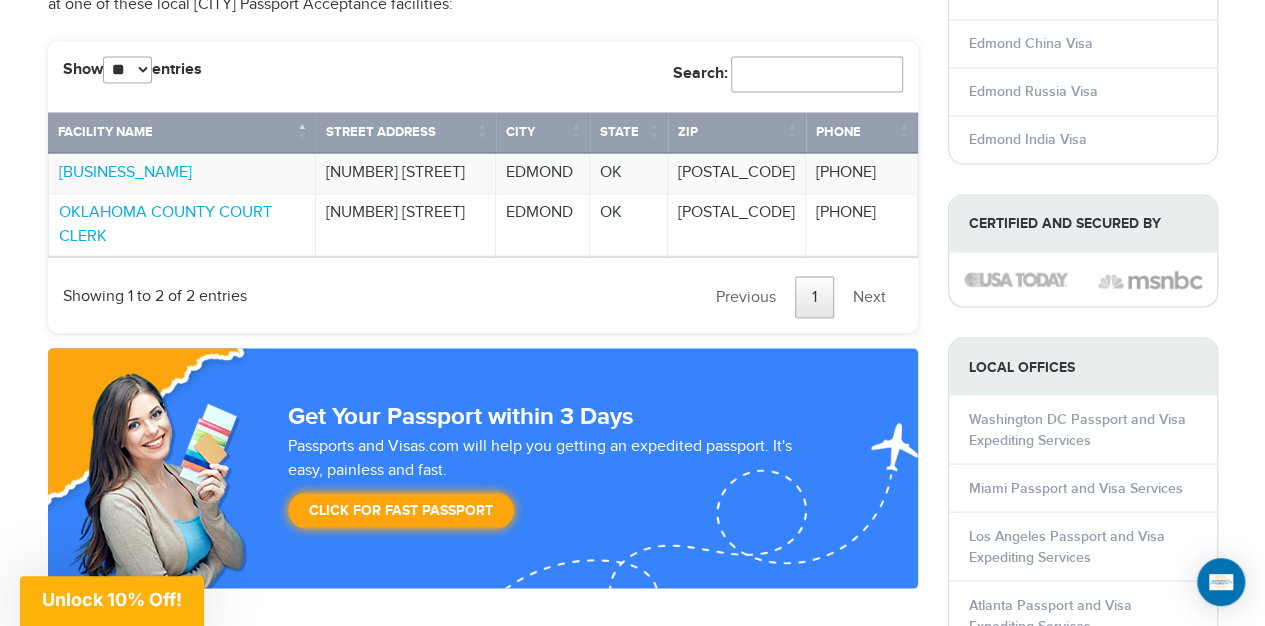 scroll, scrollTop: 1664, scrollLeft: 0, axis: vertical 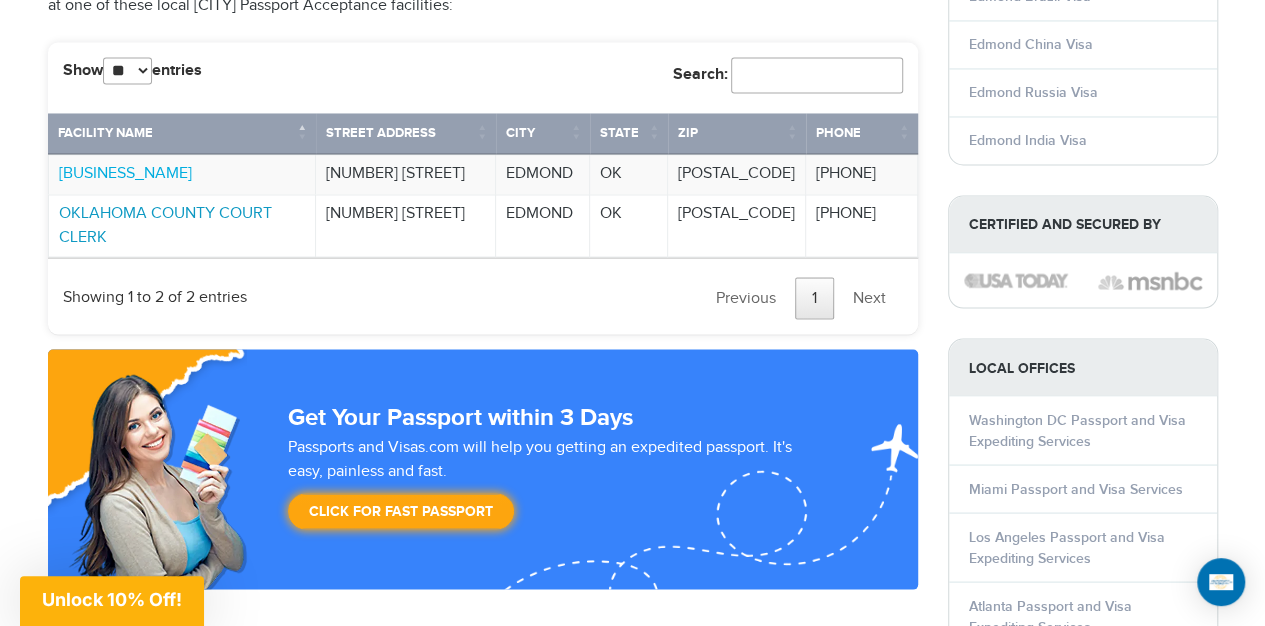 click on "OKLAHOMA COUNTY COURT CLERK" at bounding box center [165, 225] 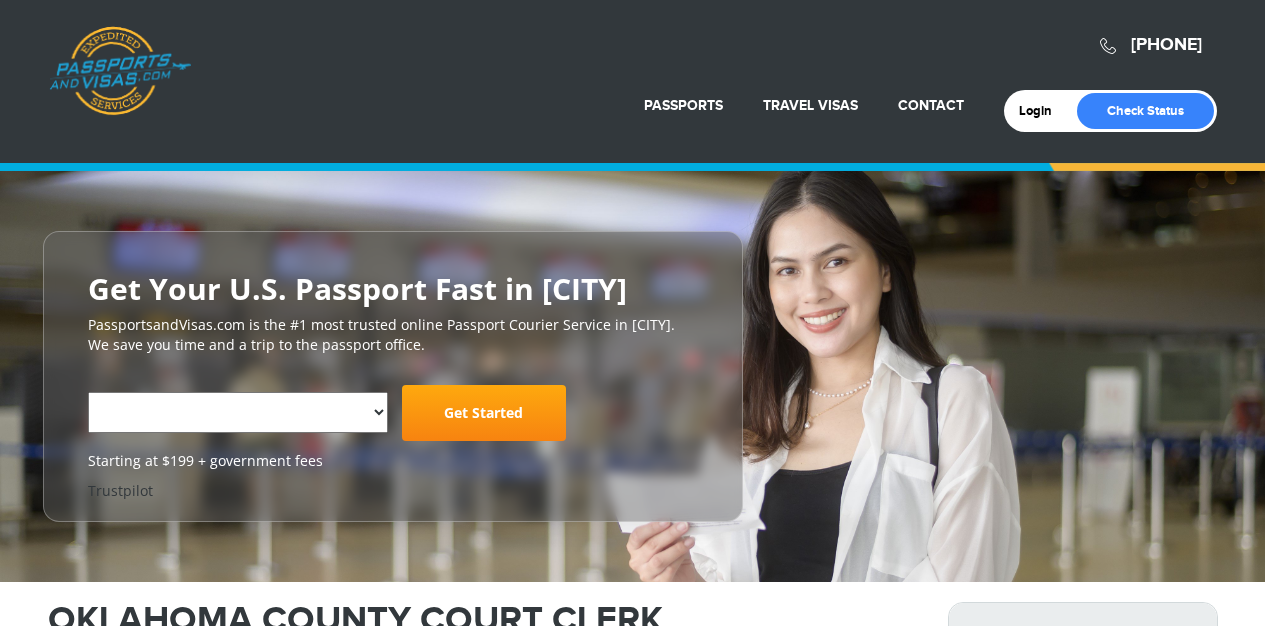 scroll, scrollTop: 0, scrollLeft: 0, axis: both 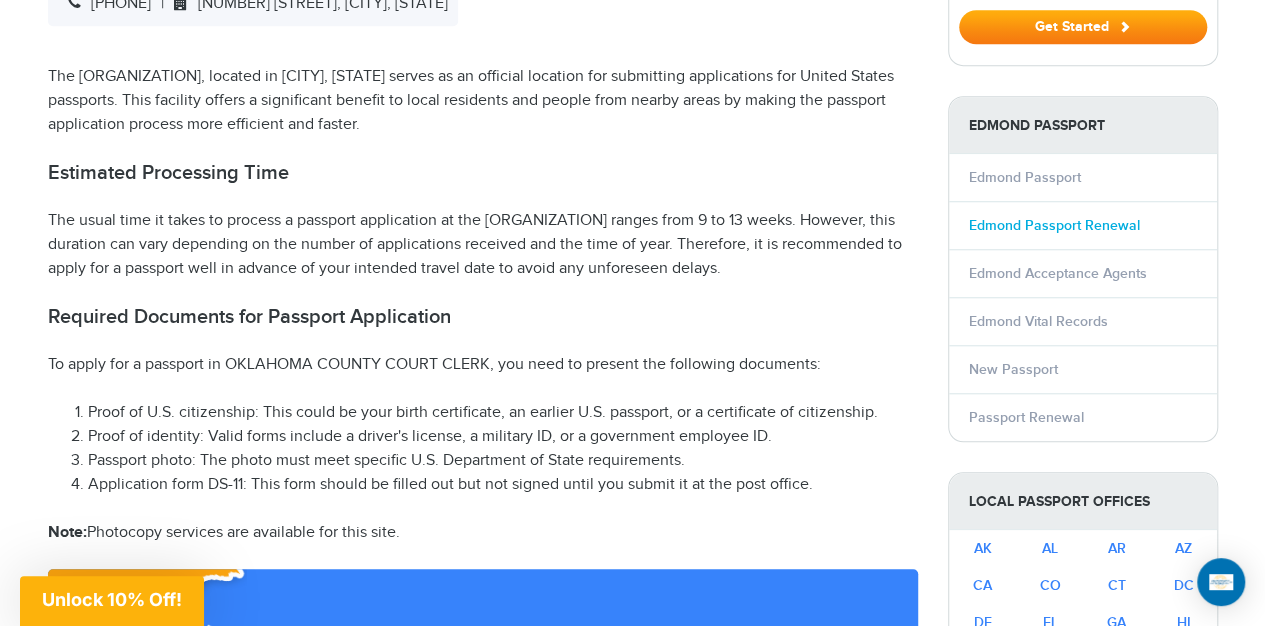click on "Edmond Passport Renewal" at bounding box center (1054, 225) 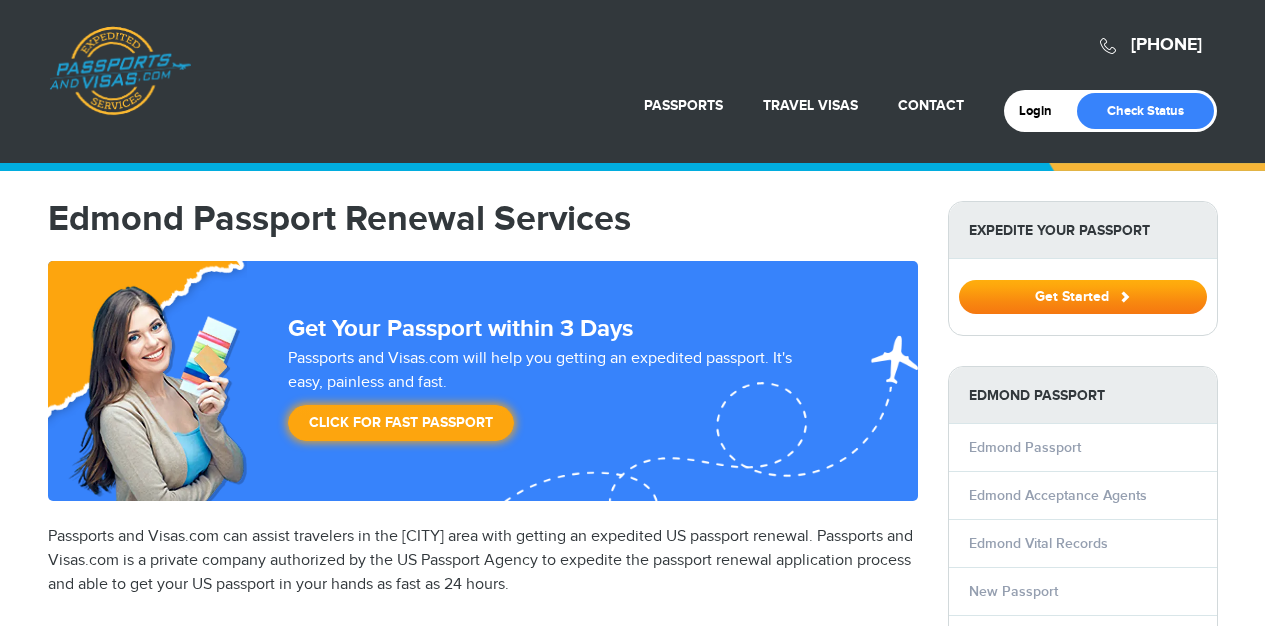 scroll, scrollTop: 0, scrollLeft: 0, axis: both 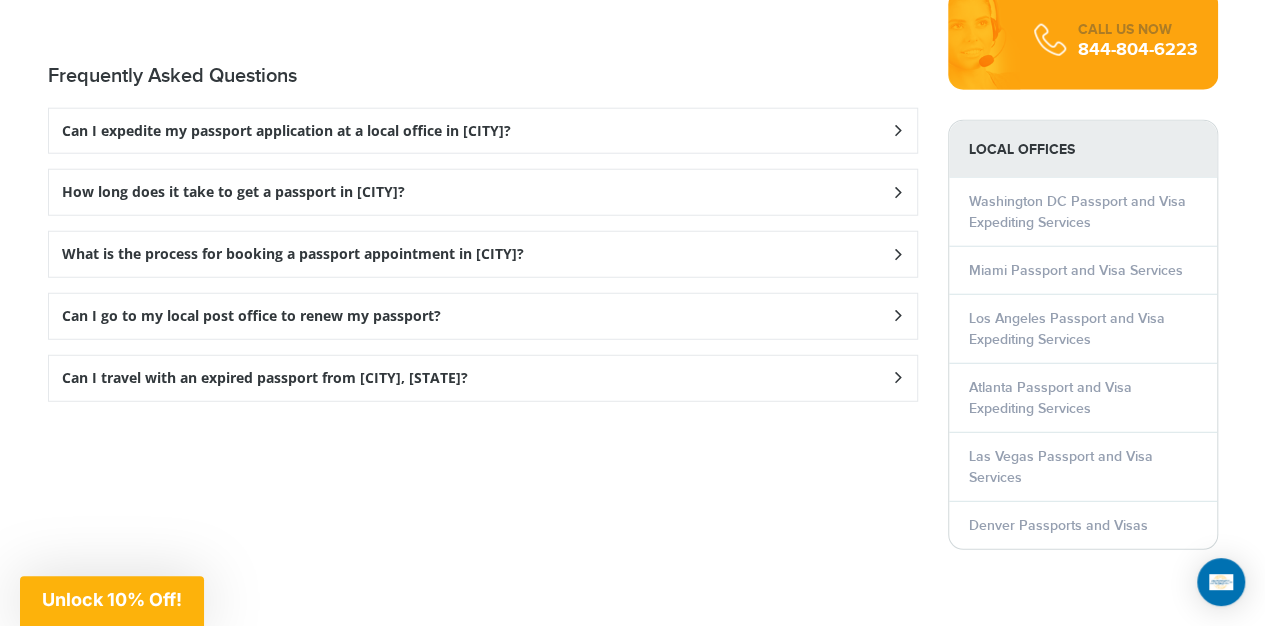 click at bounding box center [897, 130] 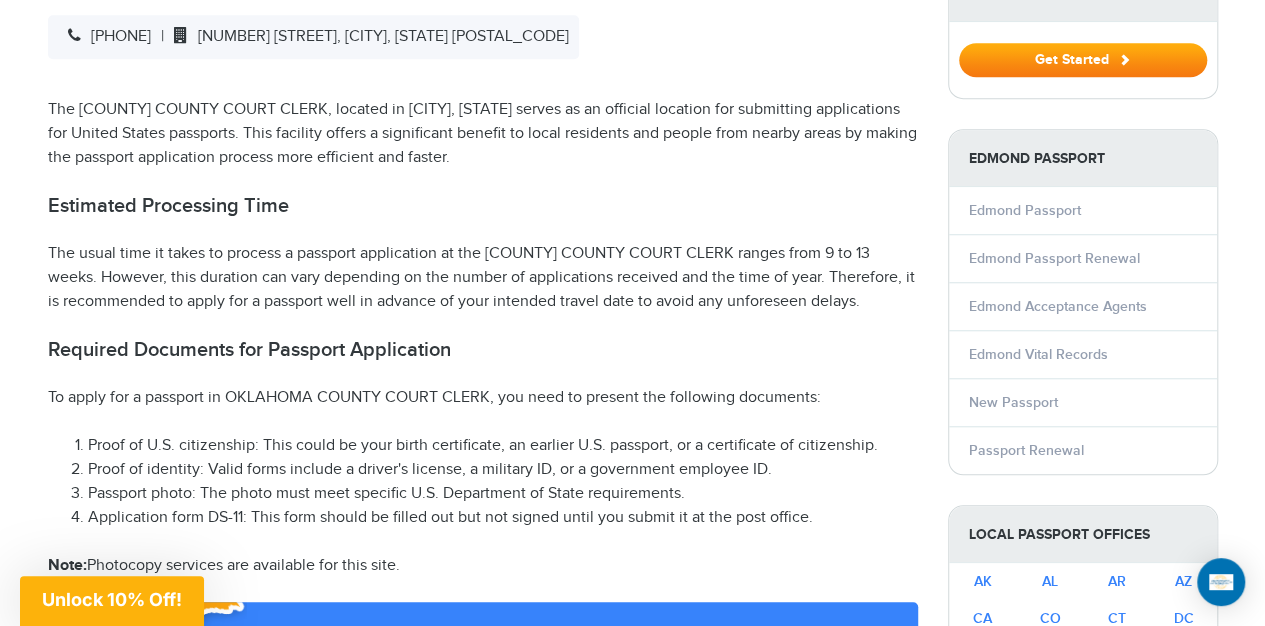 scroll, scrollTop: 717, scrollLeft: 0, axis: vertical 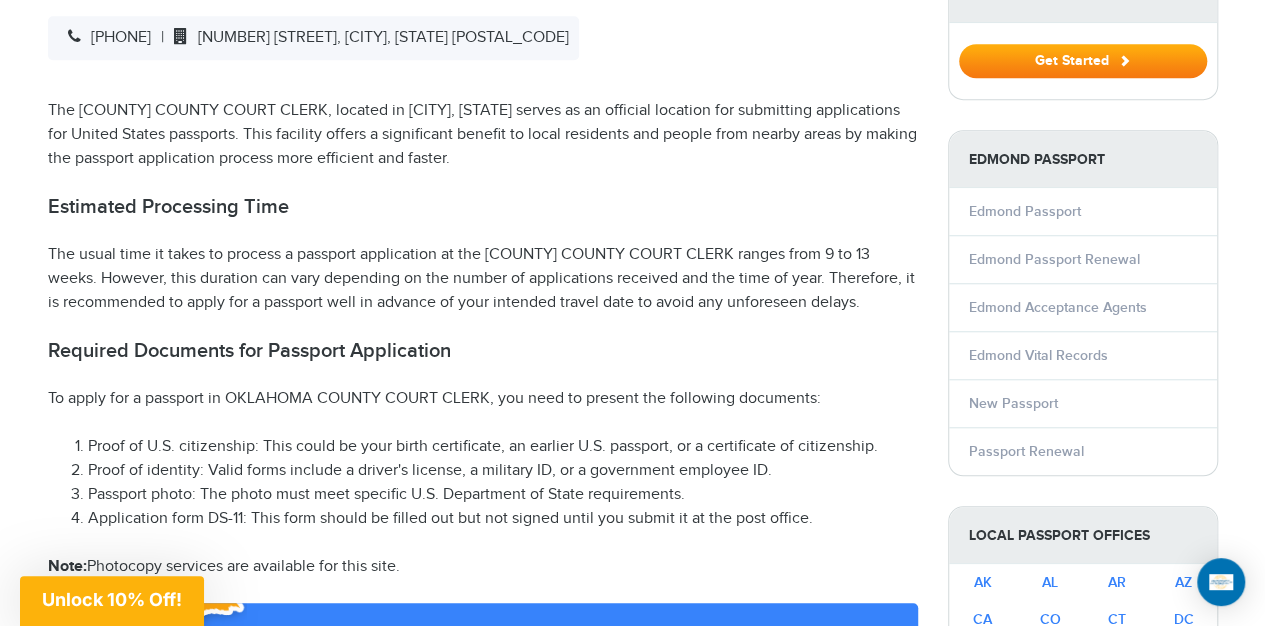 click on "Passport photo: The photo must meet specific U.S. Department of State requirements." at bounding box center [503, 495] 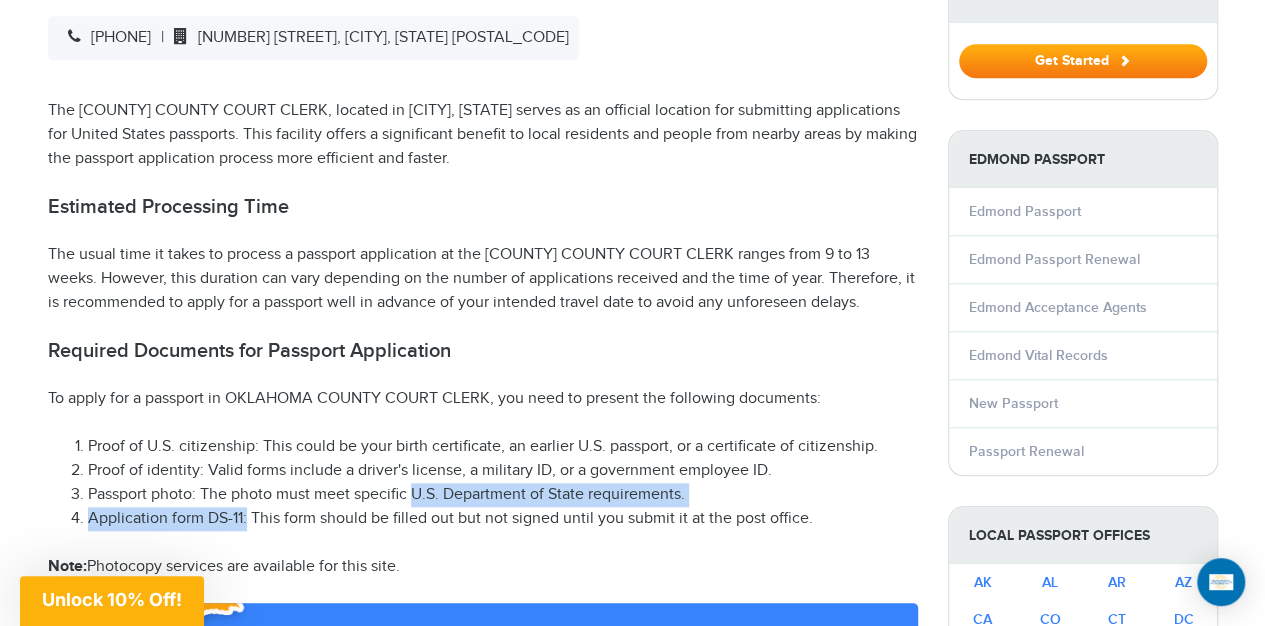 drag, startPoint x: 411, startPoint y: 493, endPoint x: 244, endPoint y: 514, distance: 168.31519 